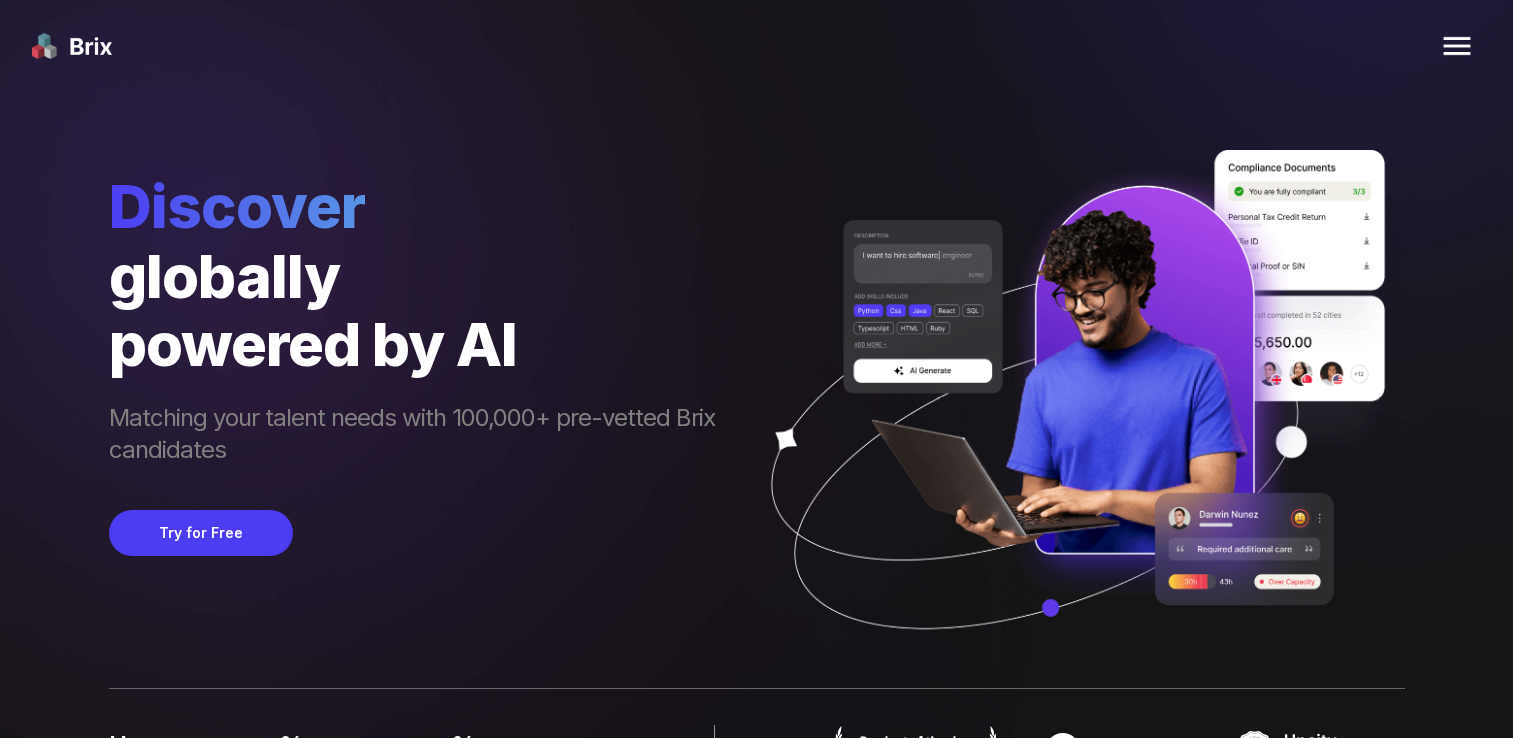 scroll, scrollTop: 0, scrollLeft: 0, axis: both 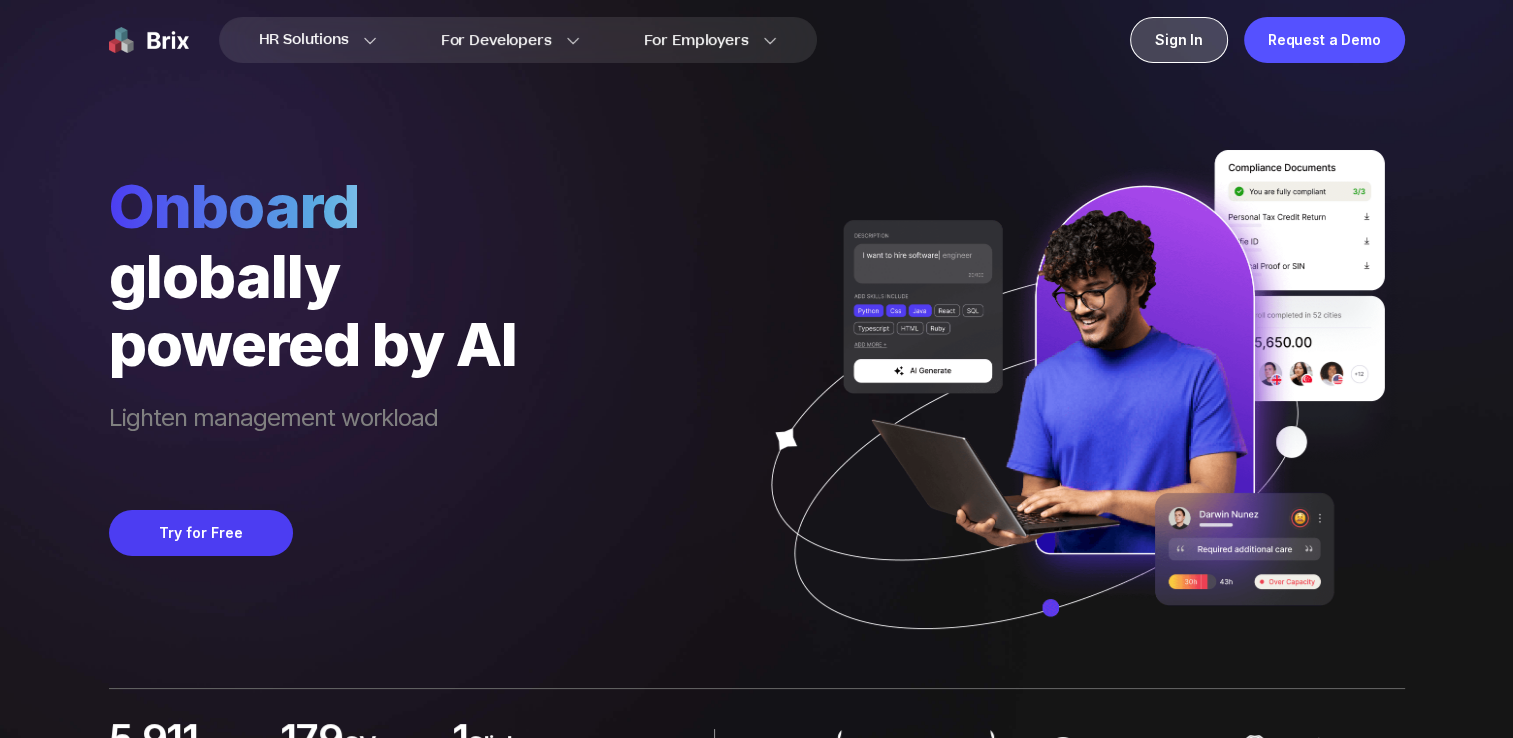 click on "Sign In" at bounding box center [1179, 40] 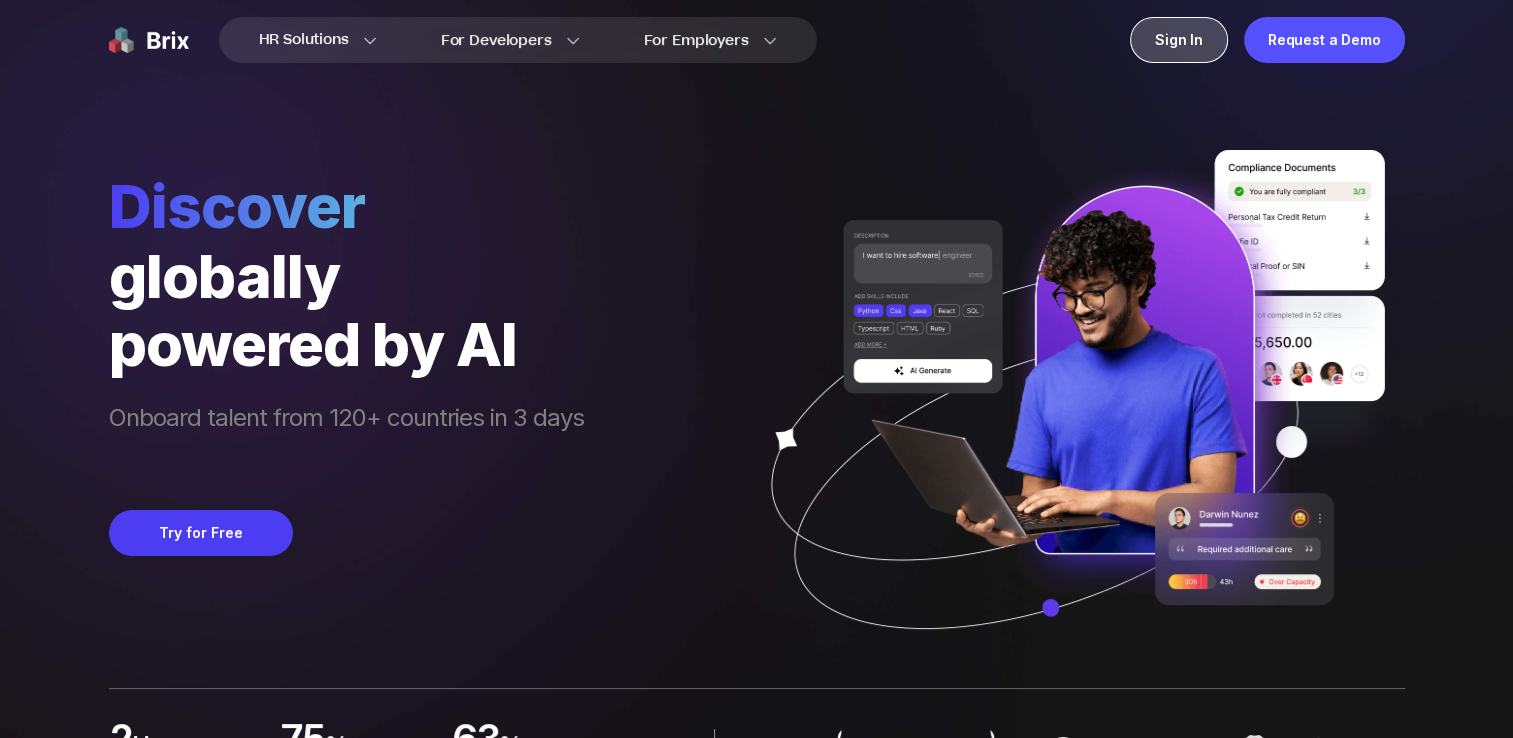 click on "Sign In" at bounding box center (1179, 40) 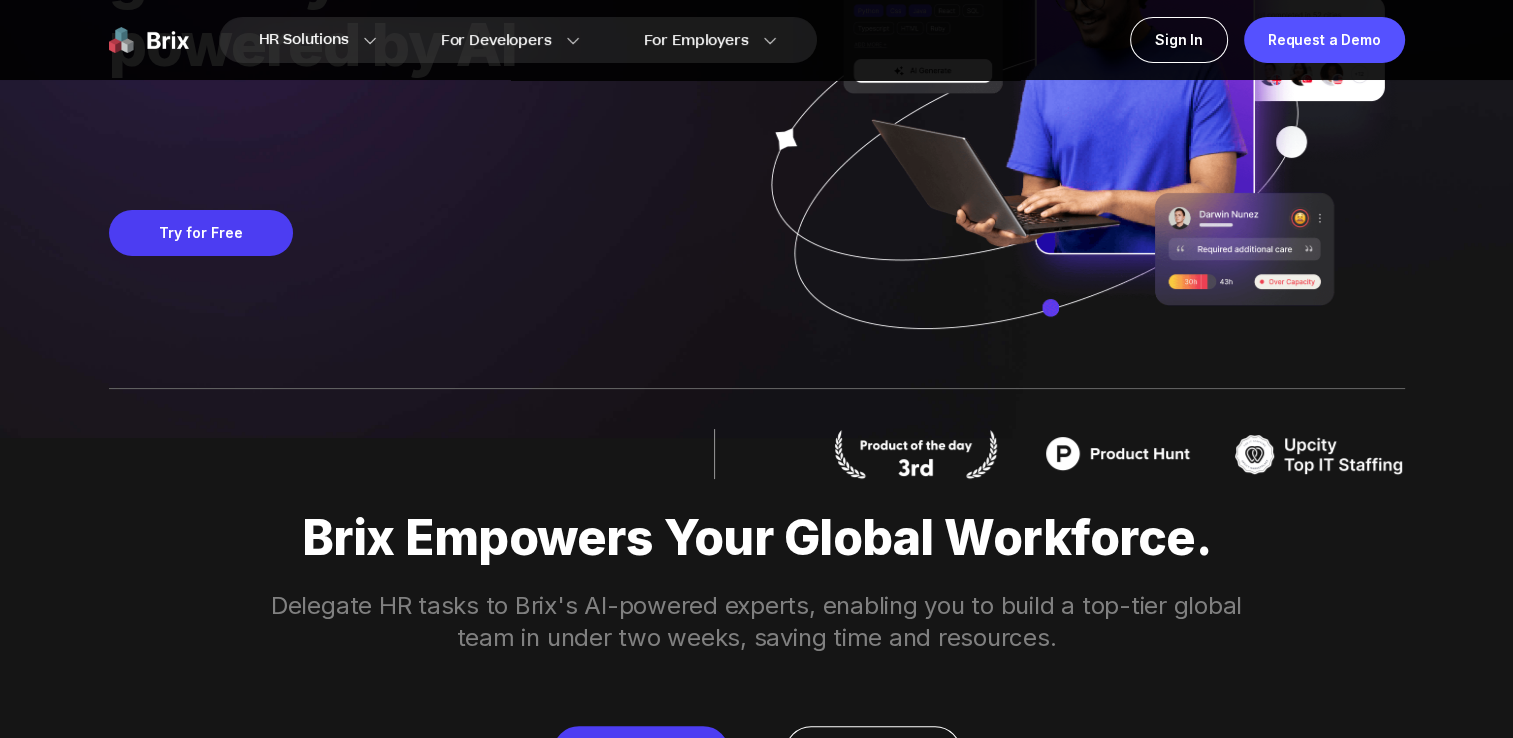 scroll, scrollTop: 302, scrollLeft: 0, axis: vertical 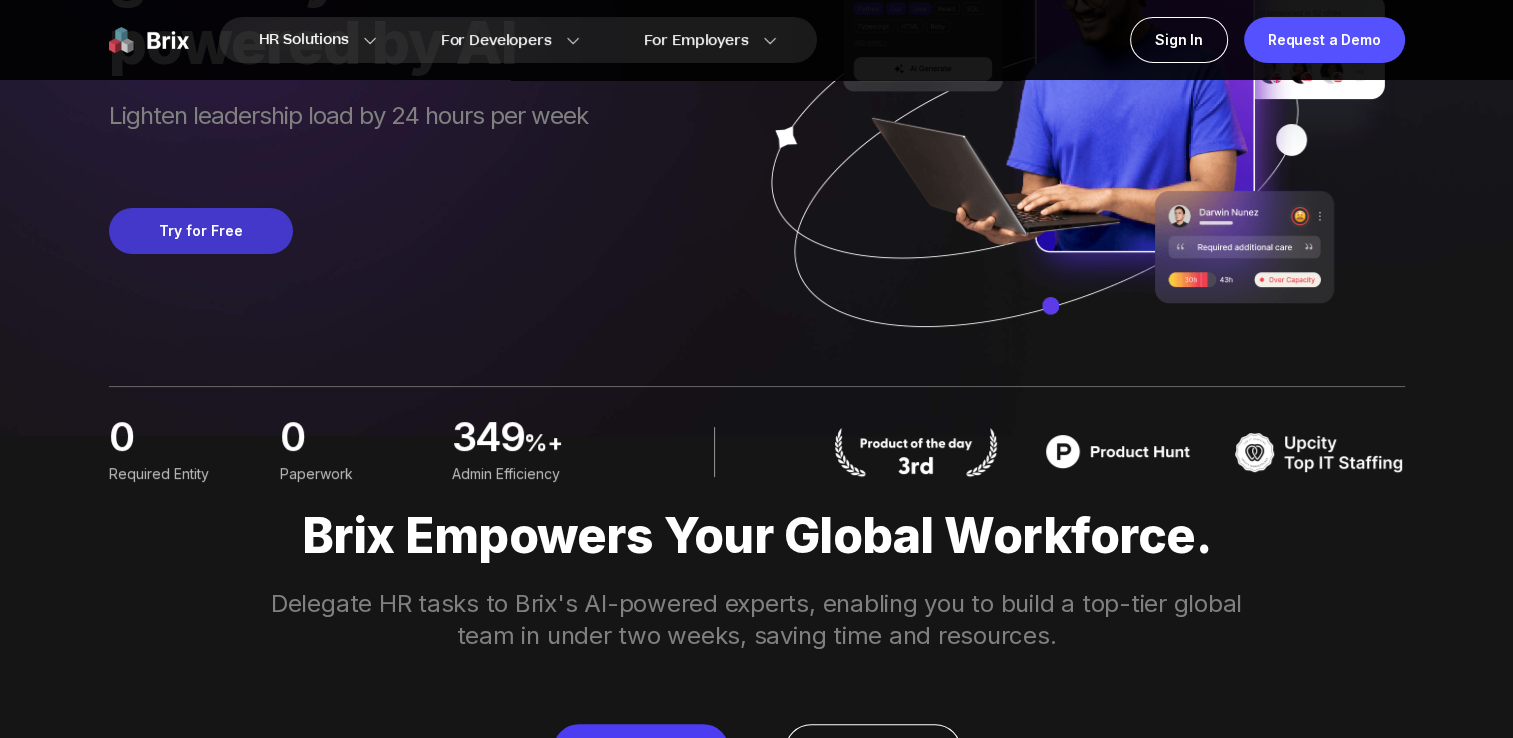 click on "Try for Free" at bounding box center (201, 231) 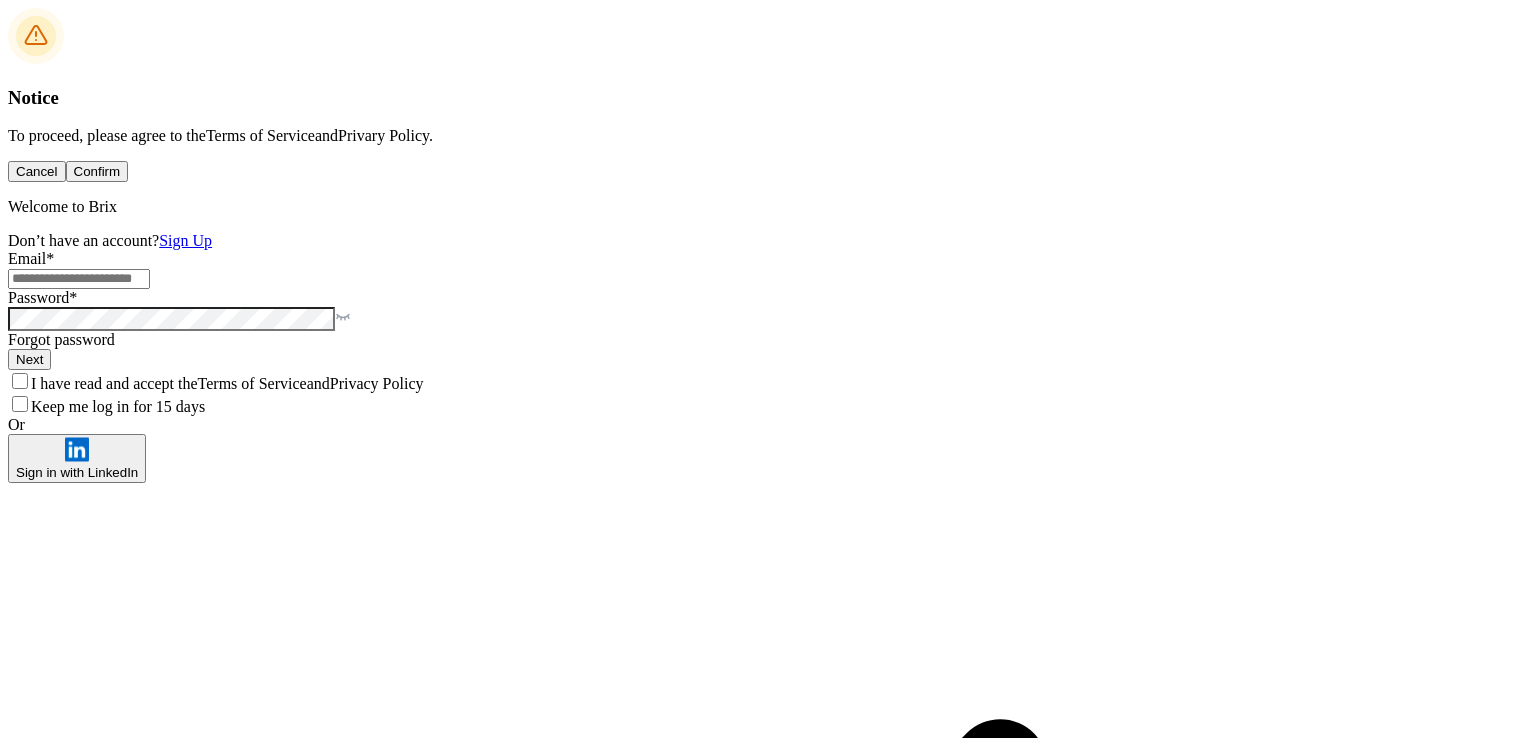 scroll, scrollTop: 0, scrollLeft: 0, axis: both 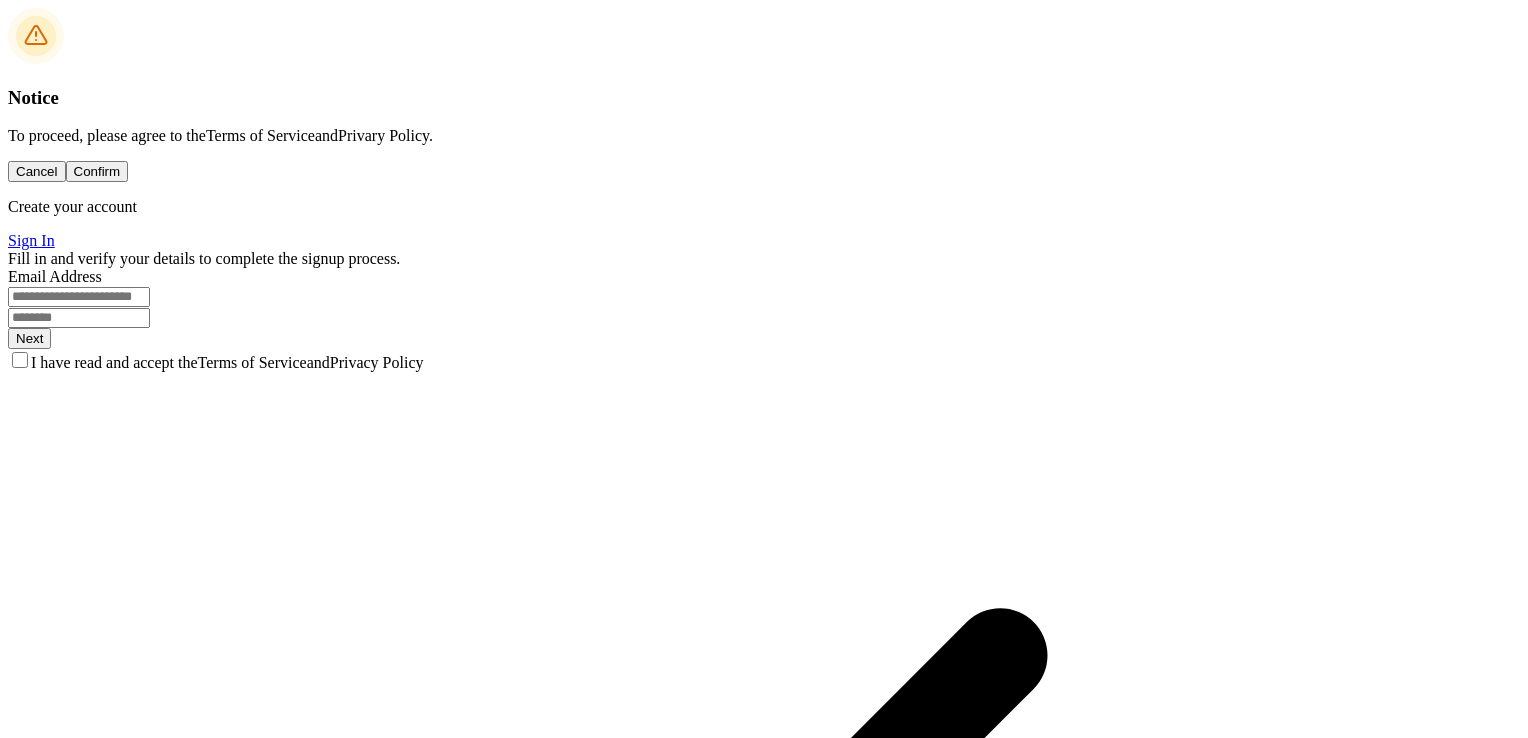 click at bounding box center [79, 297] 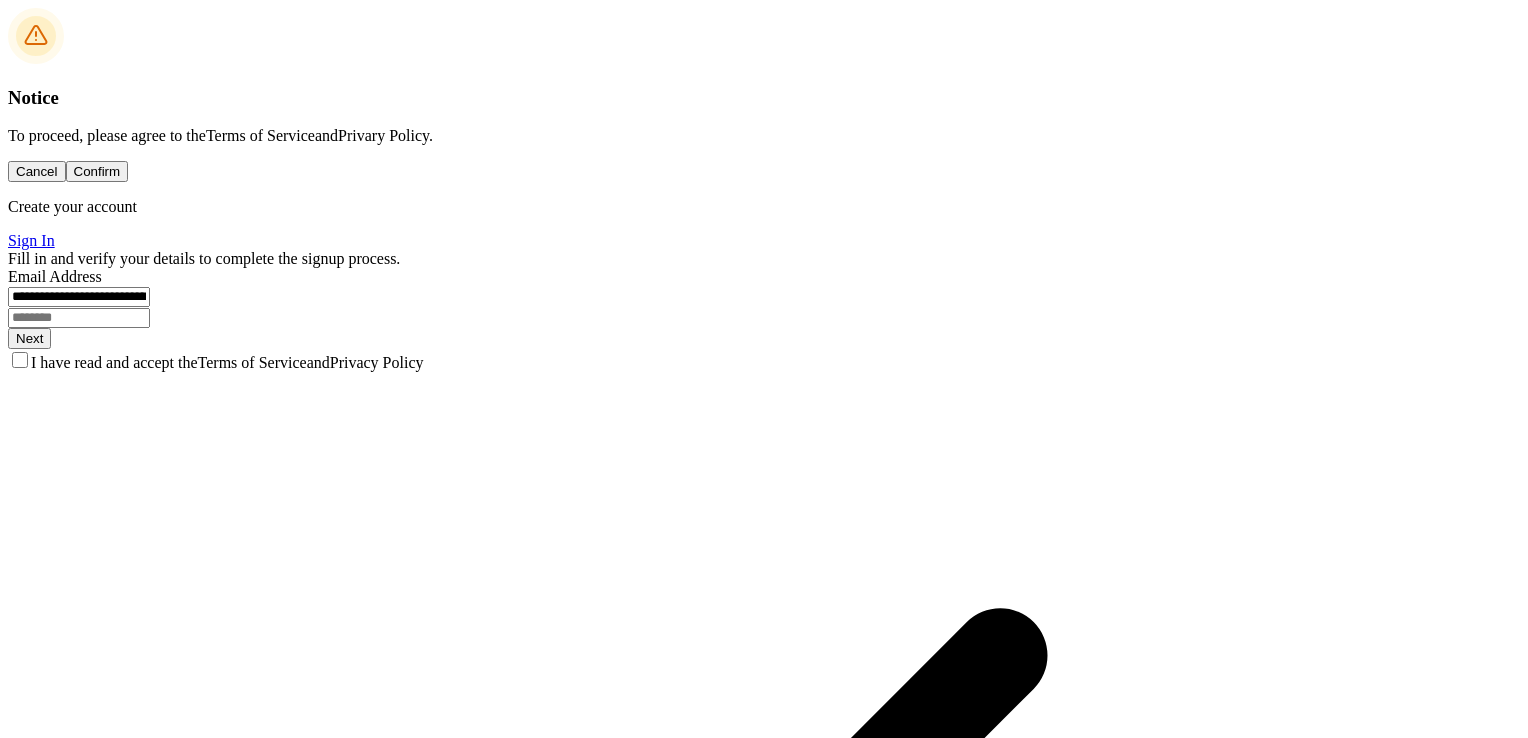 click at bounding box center (79, 318) 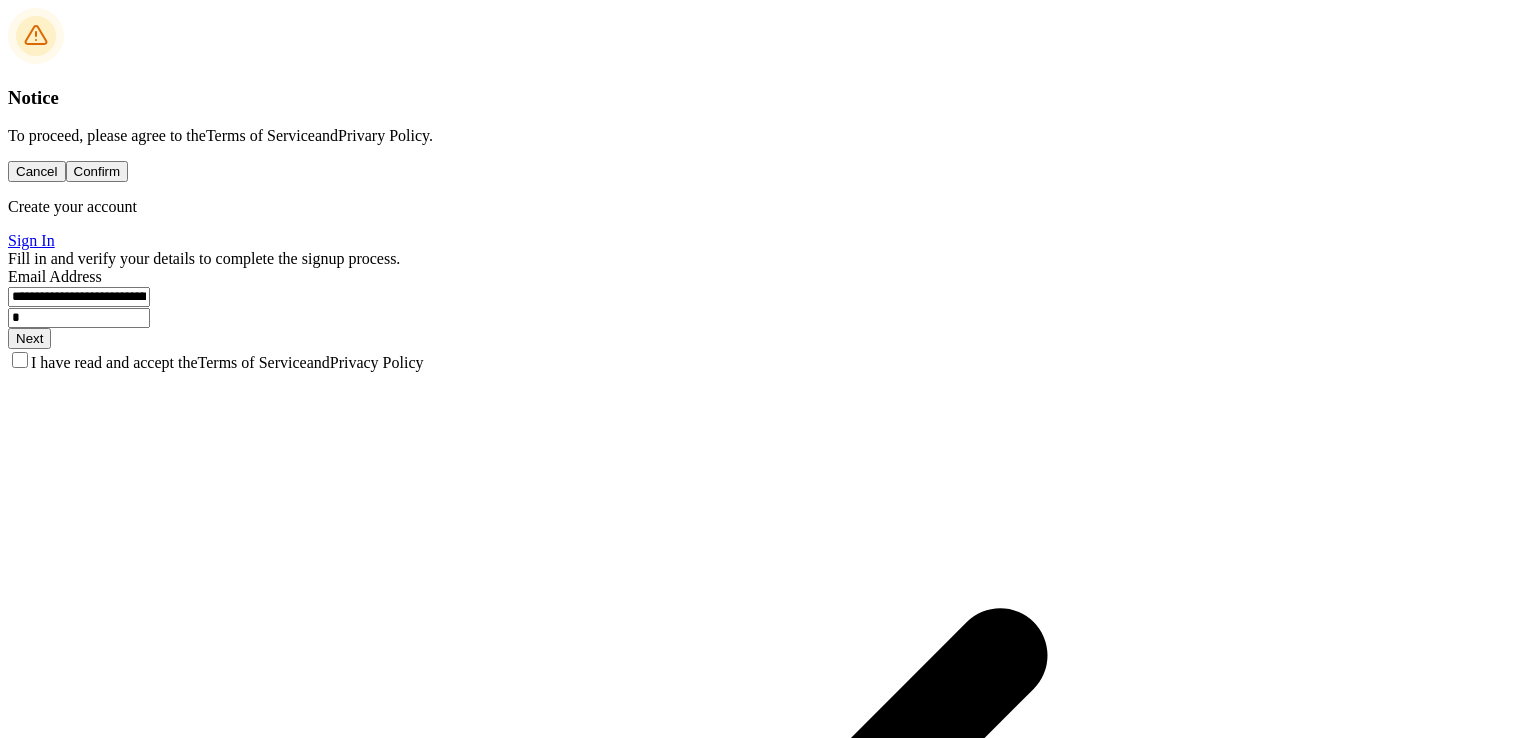 click on "*" at bounding box center [79, 318] 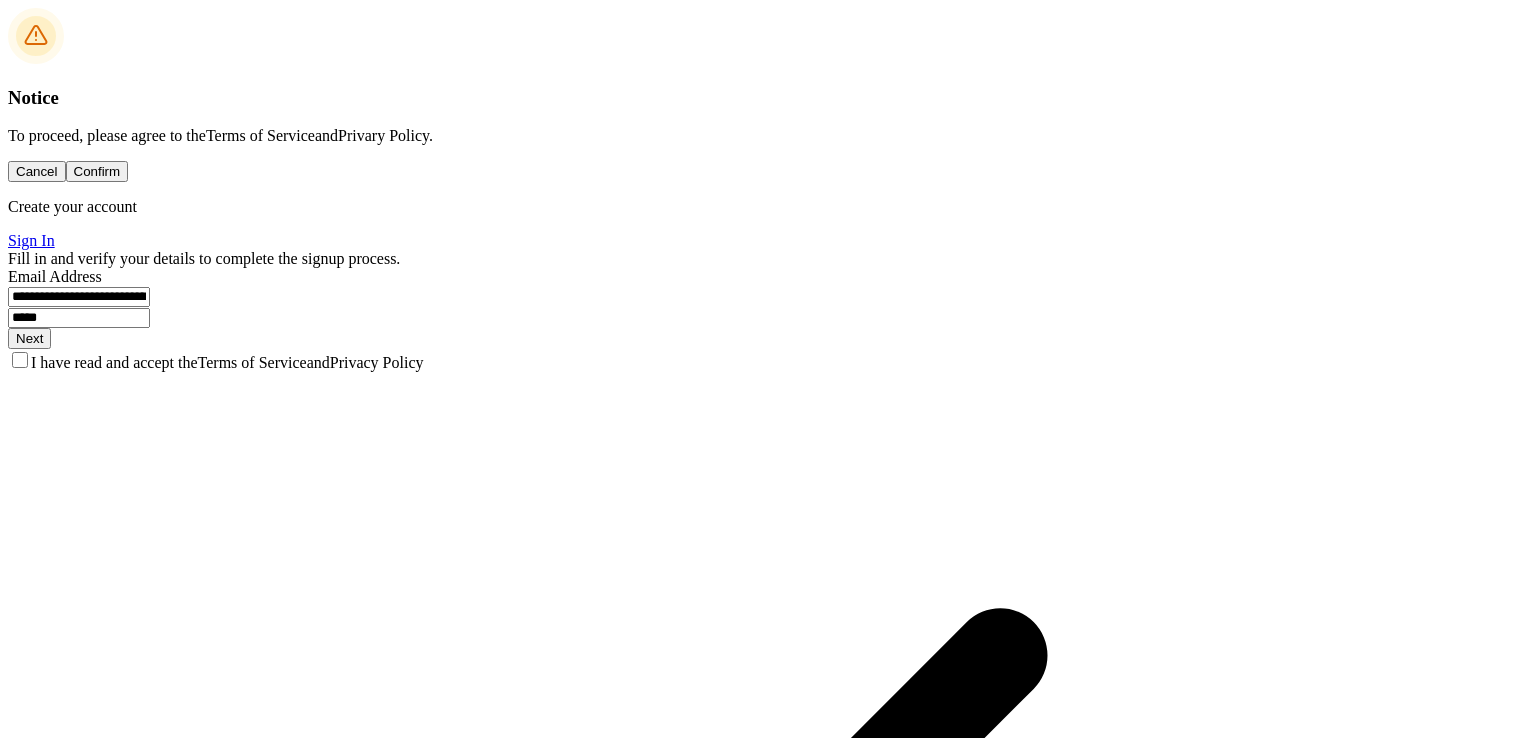 type on "*****" 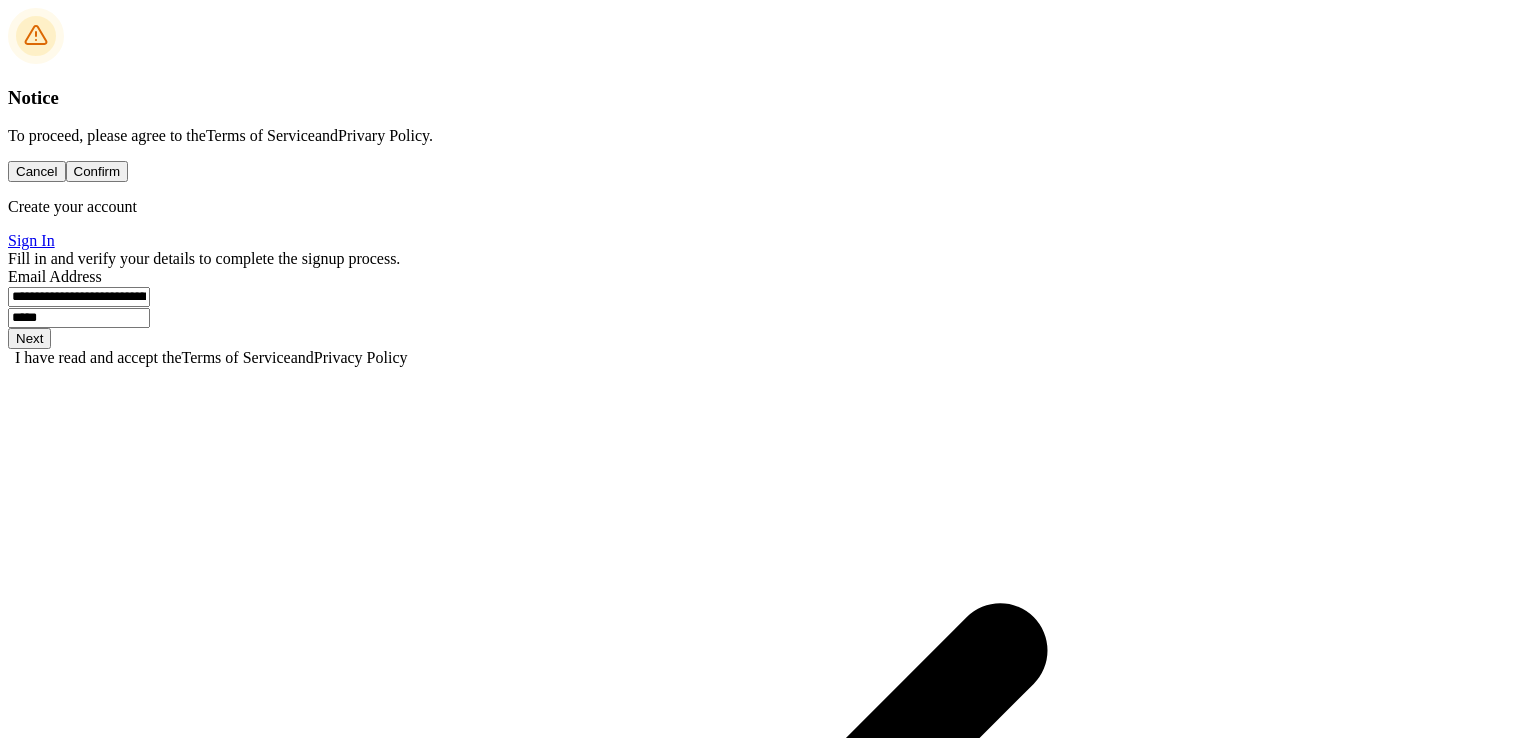 click at bounding box center (79, 1996) 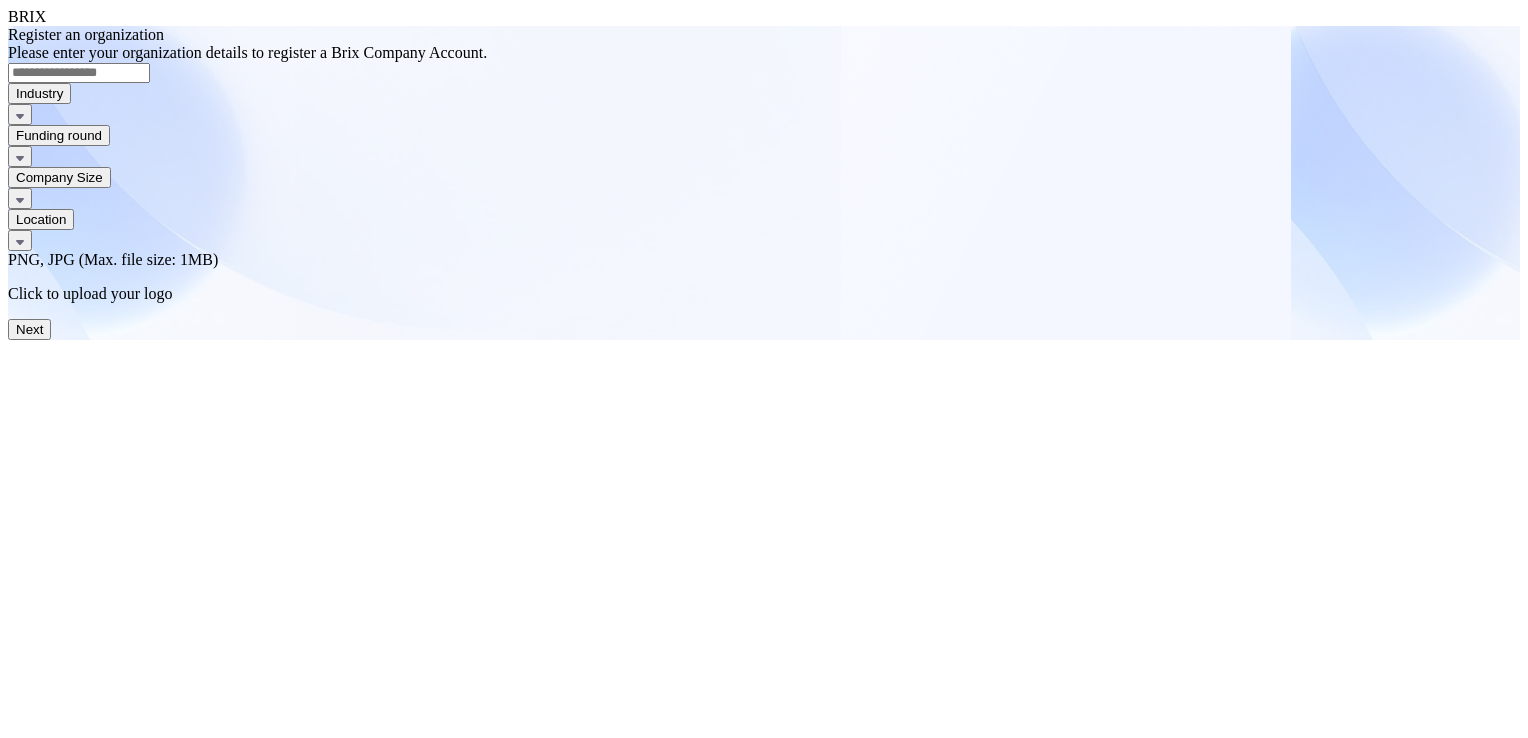 click at bounding box center (79, 73) 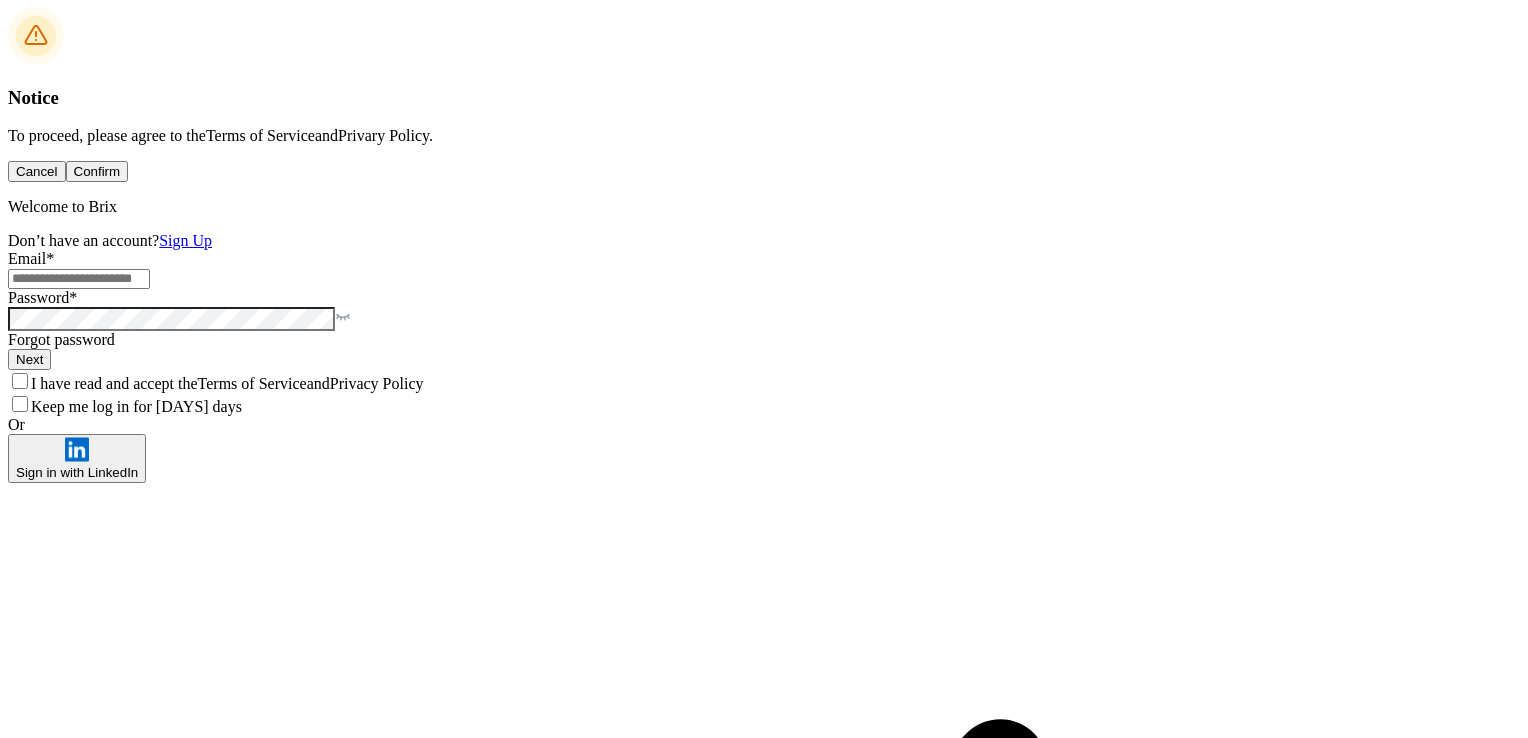 scroll, scrollTop: 0, scrollLeft: 0, axis: both 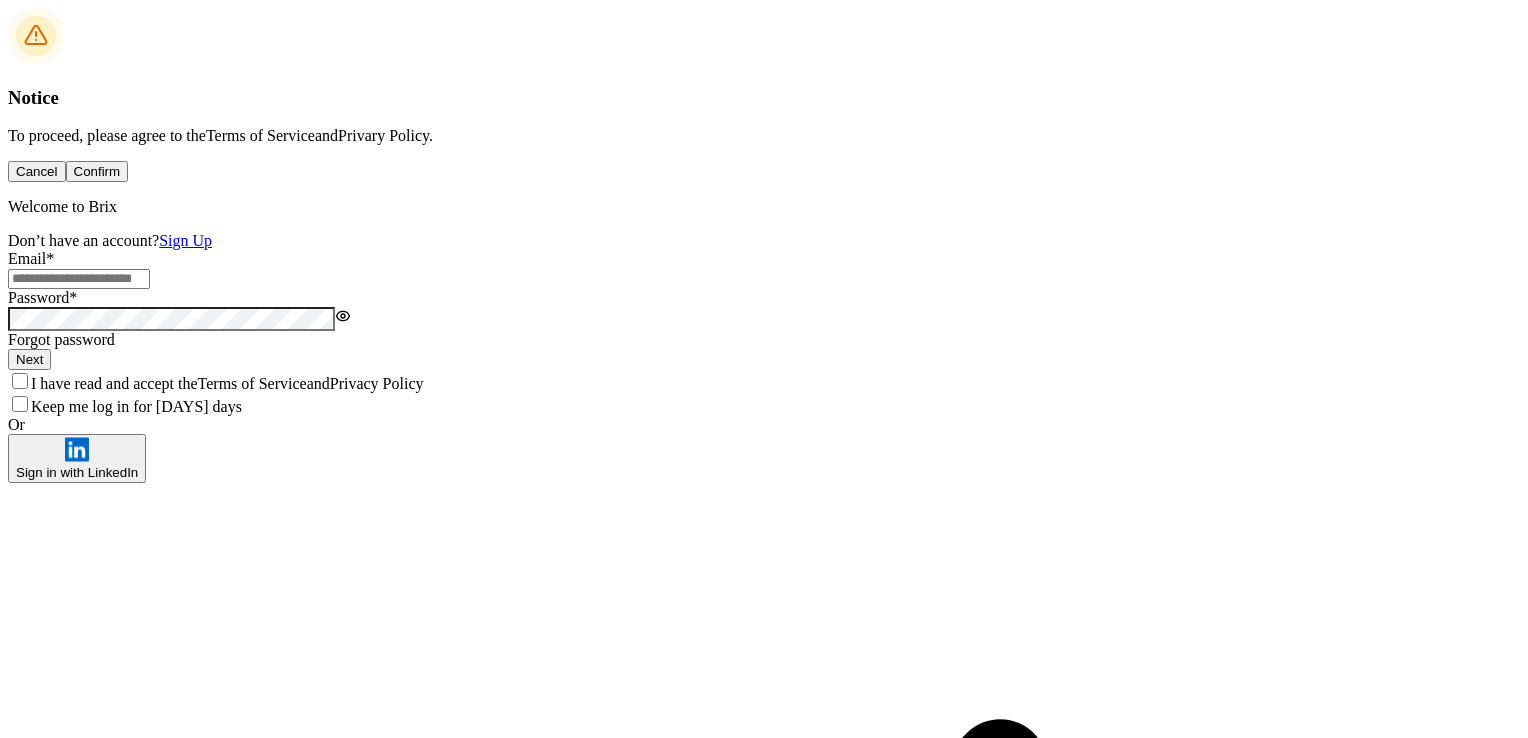 click at bounding box center (79, 279) 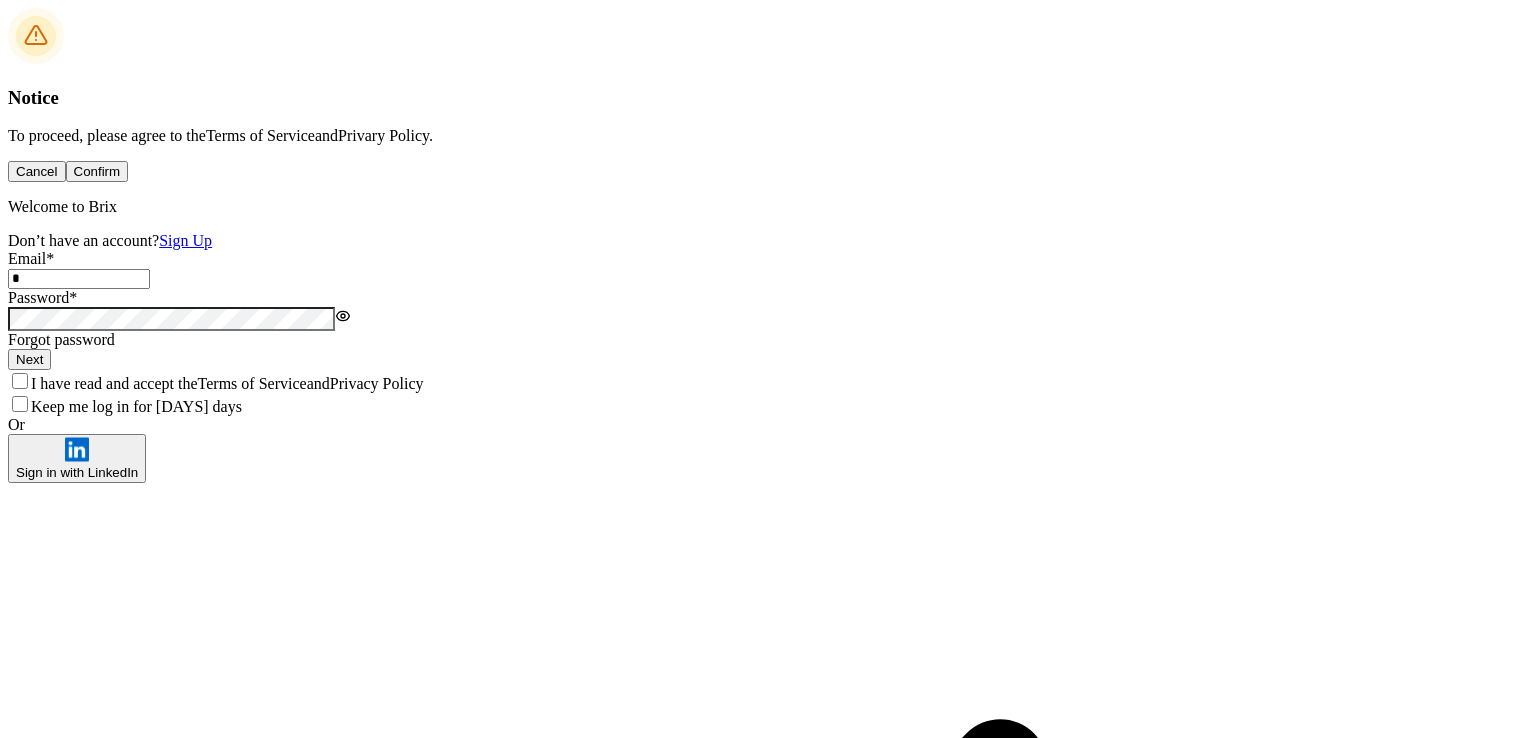 type on "**********" 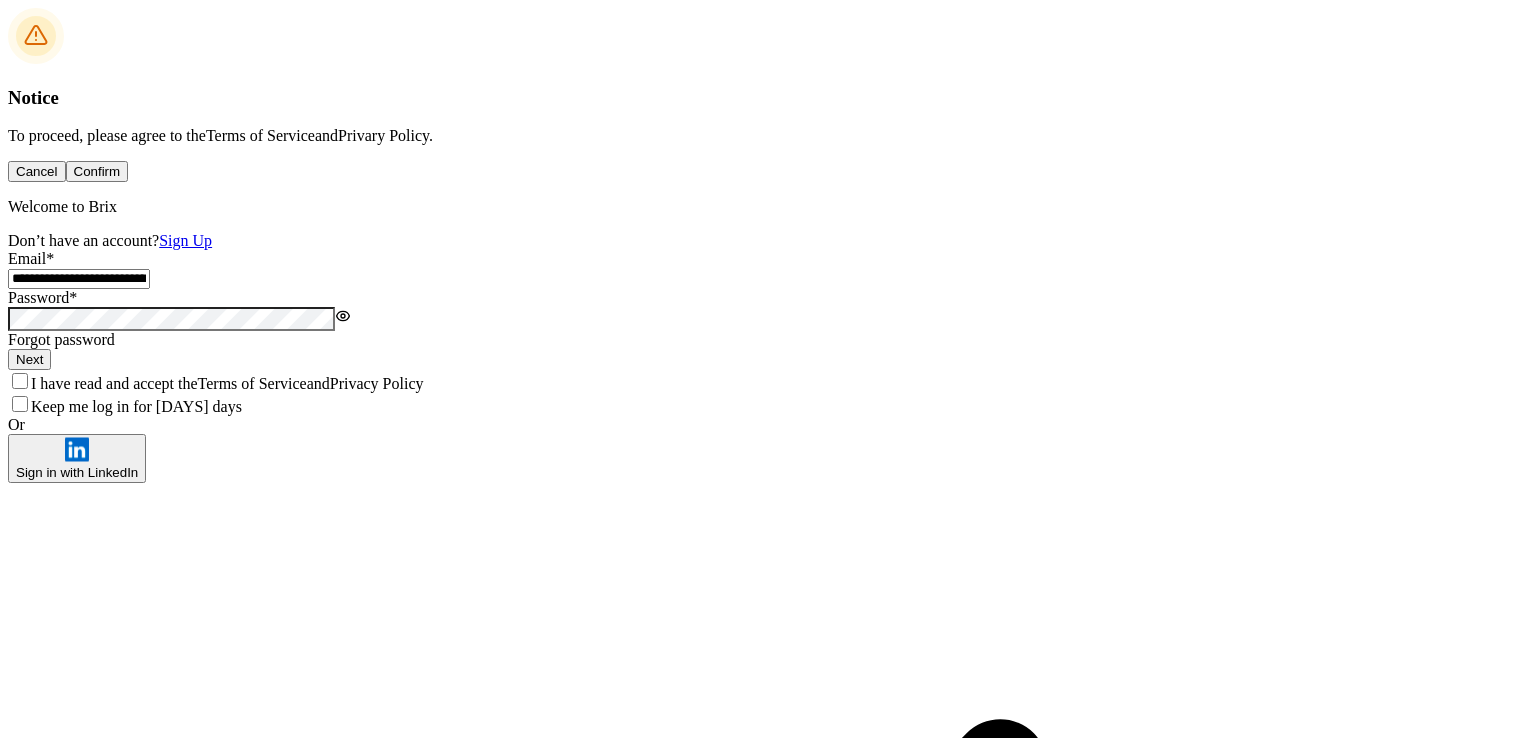 click on "Next" at bounding box center (29, 359) 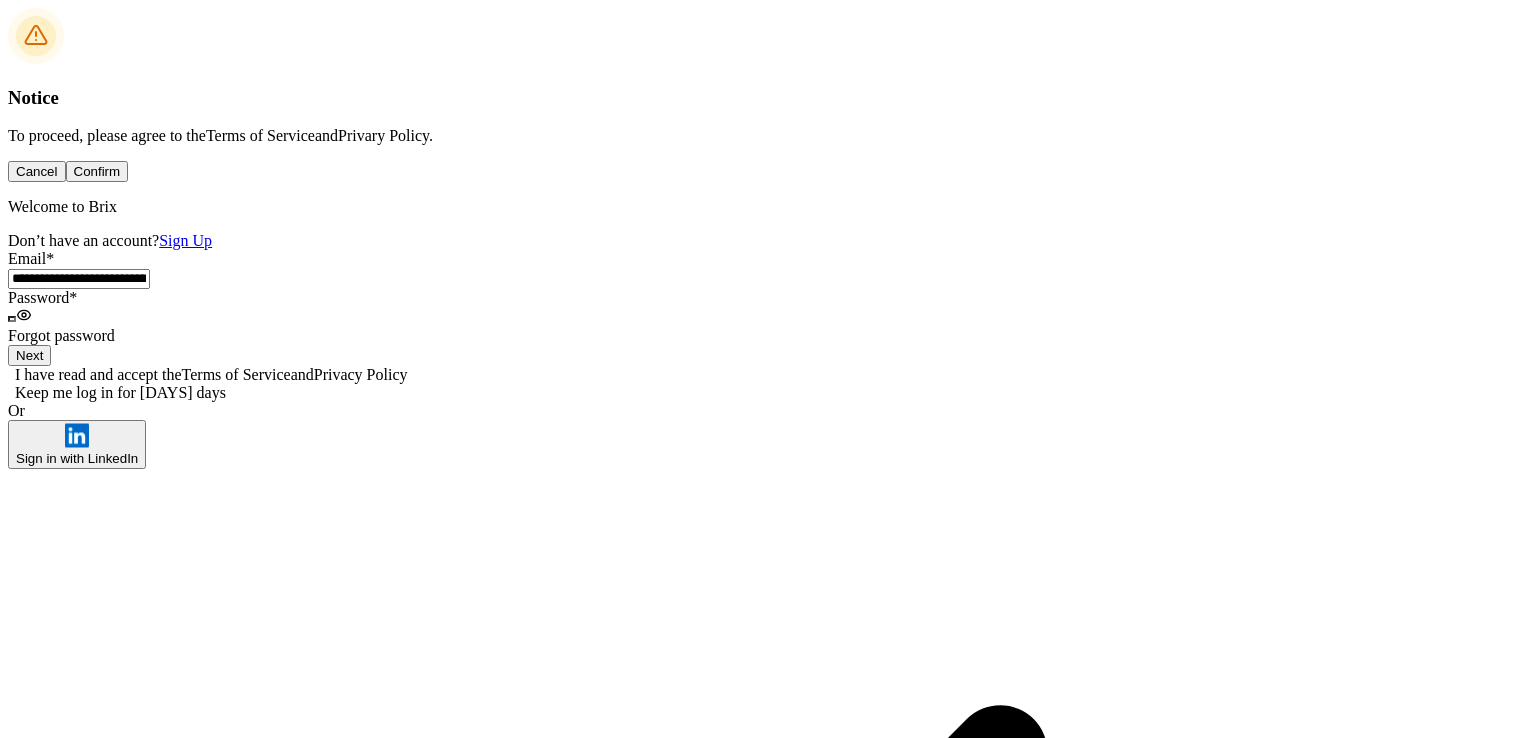 click on "Register new organization" at bounding box center (93, 5228) 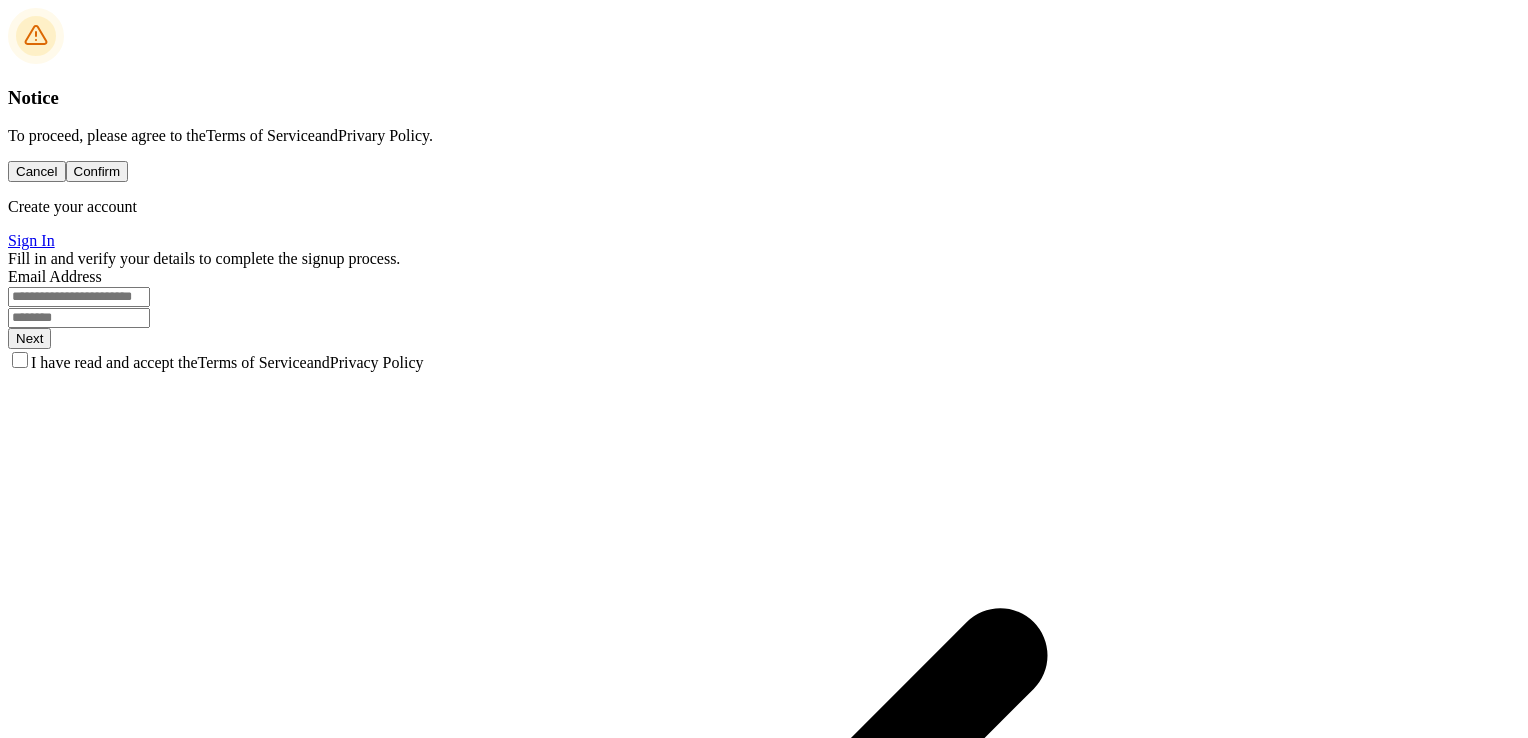 scroll, scrollTop: 0, scrollLeft: 0, axis: both 